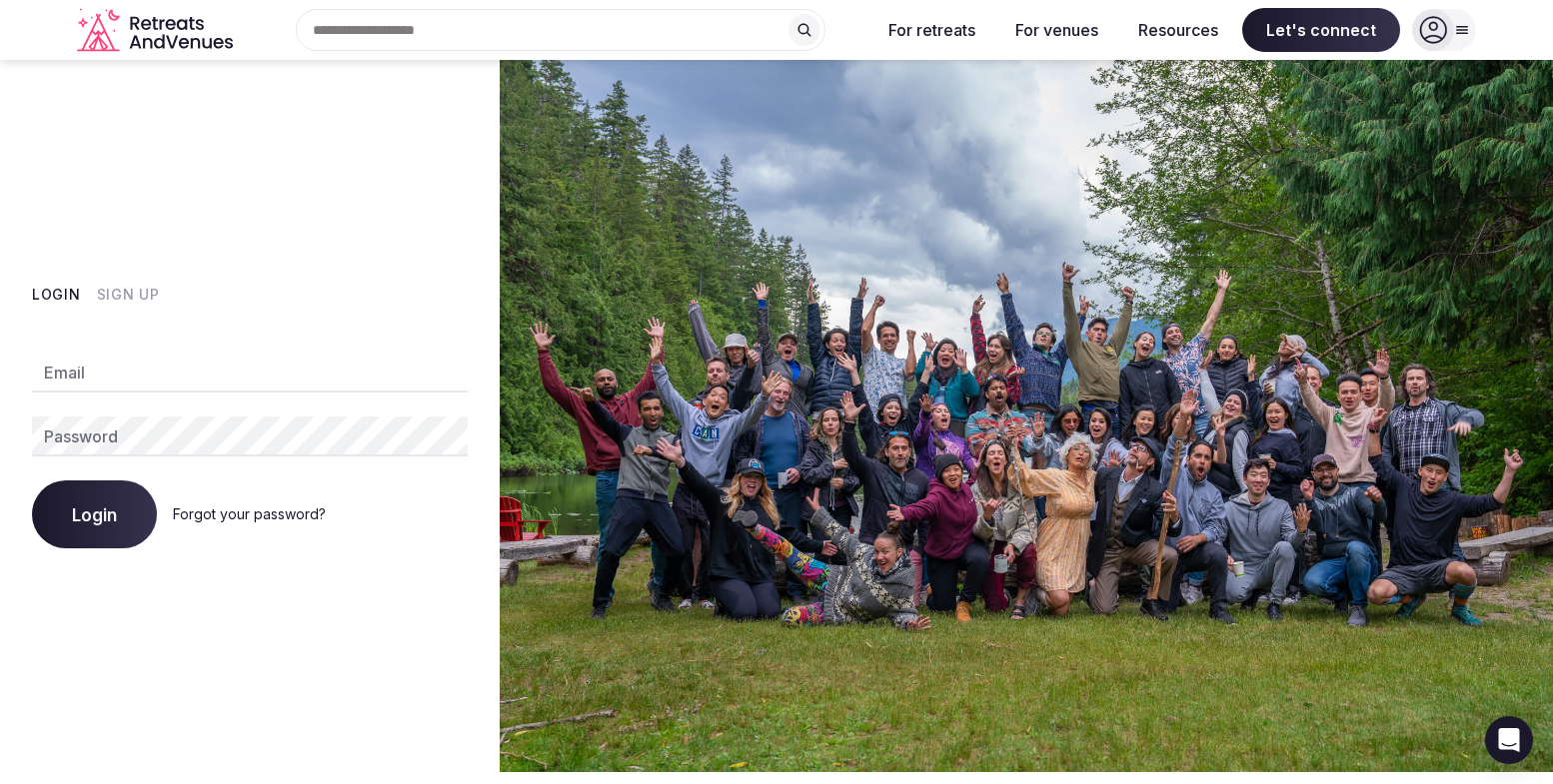 scroll, scrollTop: 0, scrollLeft: 0, axis: both 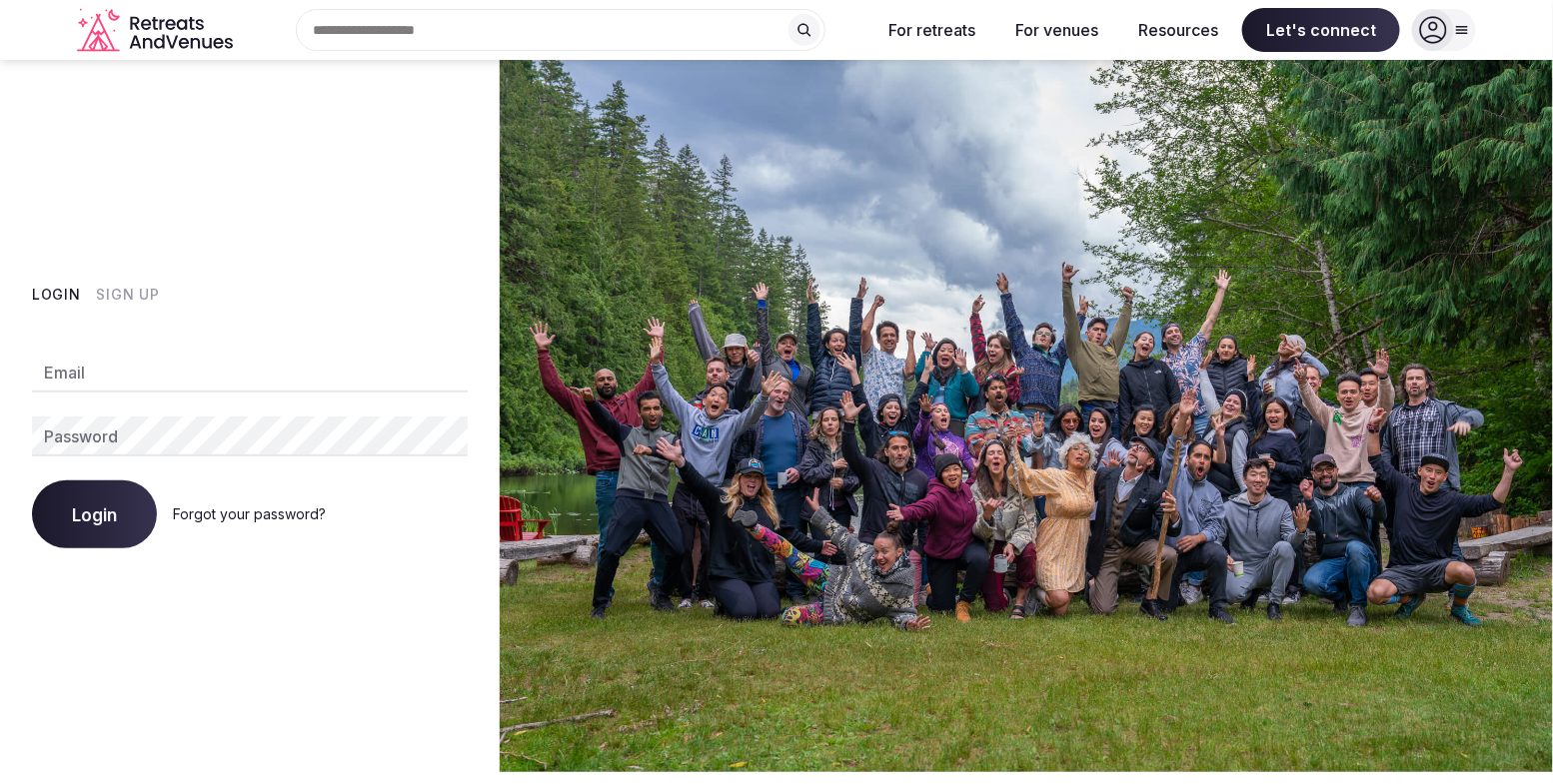 type on "**********" 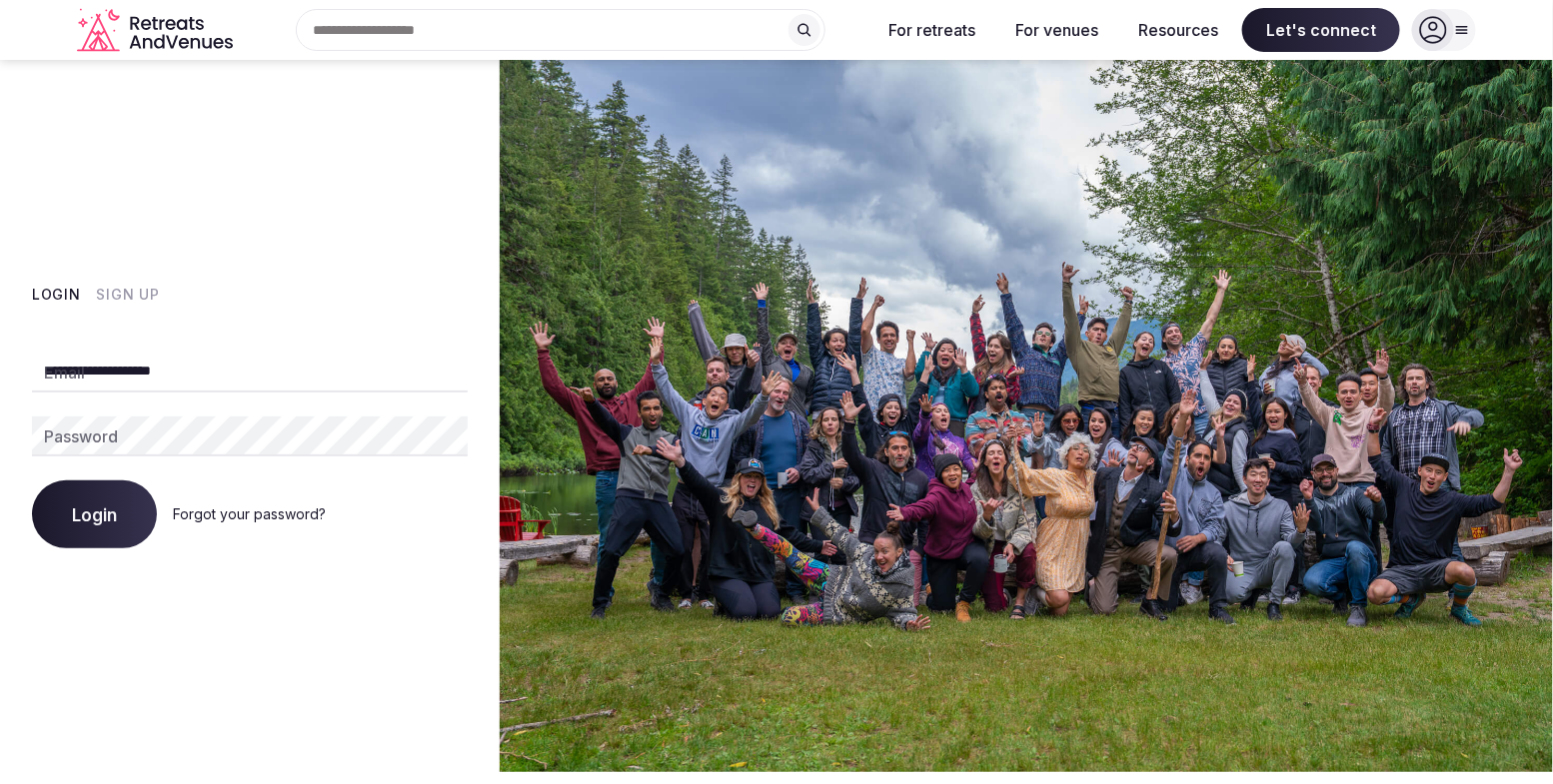 click on "Login" at bounding box center [94, 514] 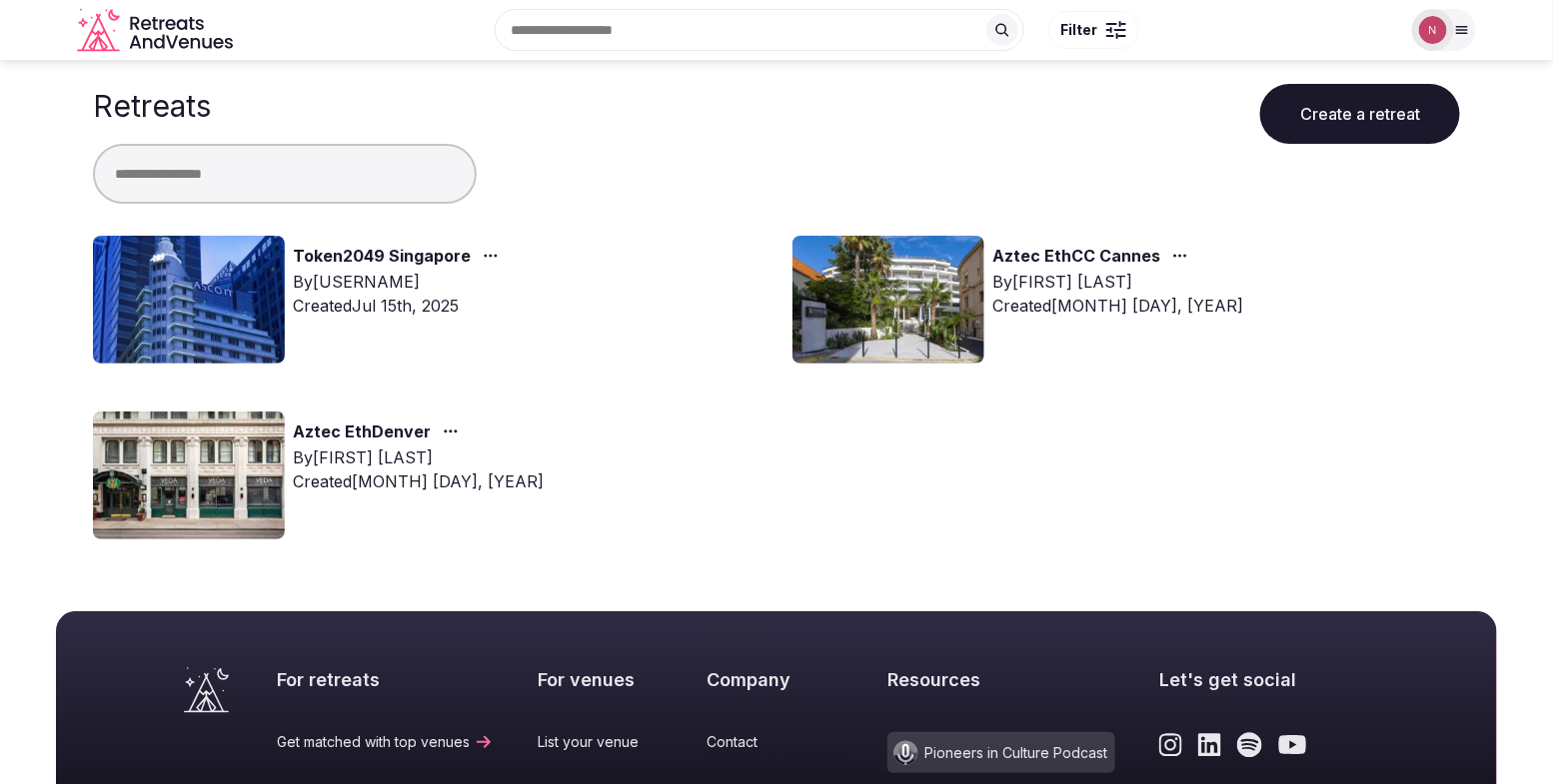 click on "Token2049 Singapore" at bounding box center (382, 257) 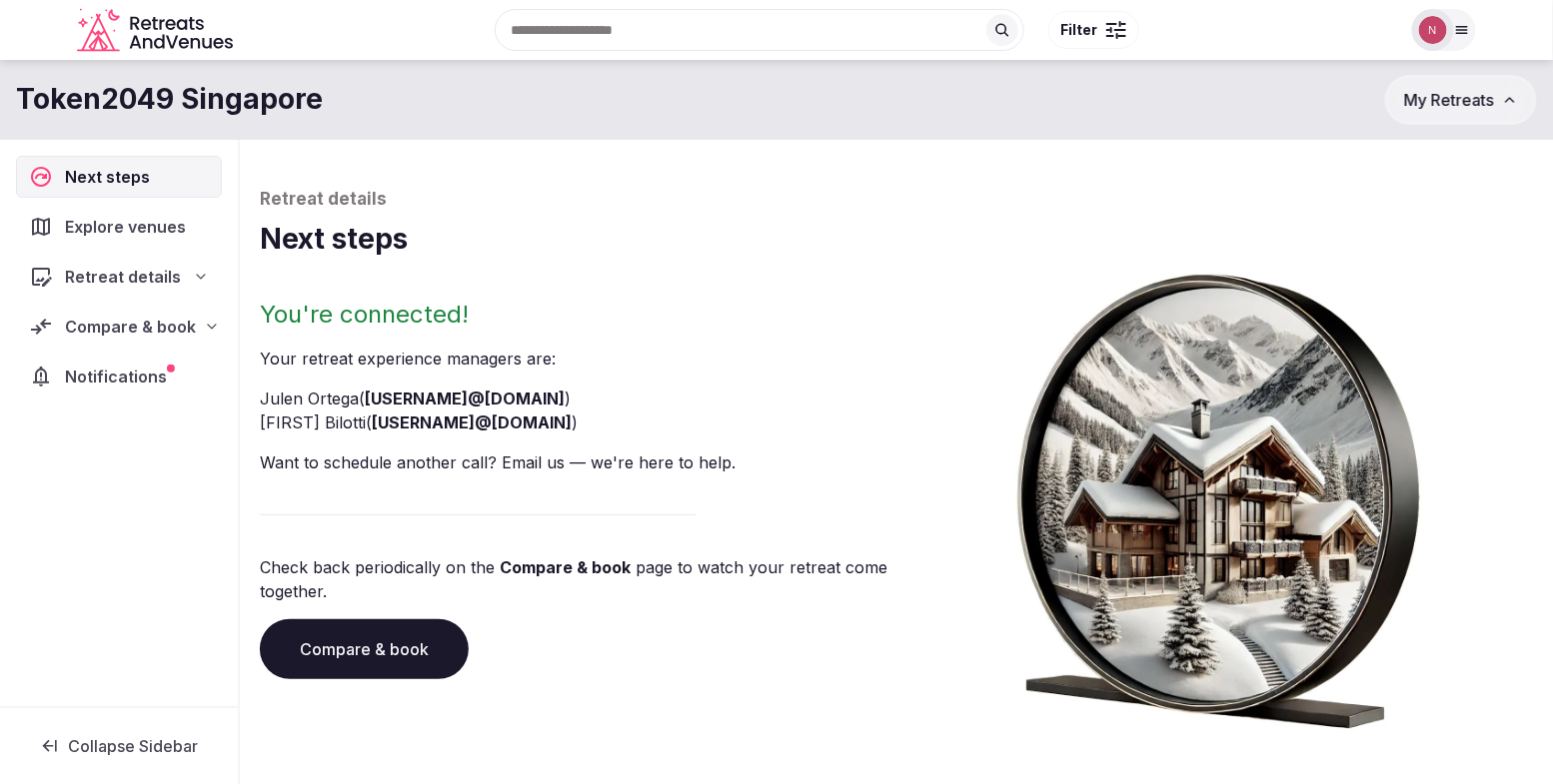 click on "Compare & book" at bounding box center (130, 327) 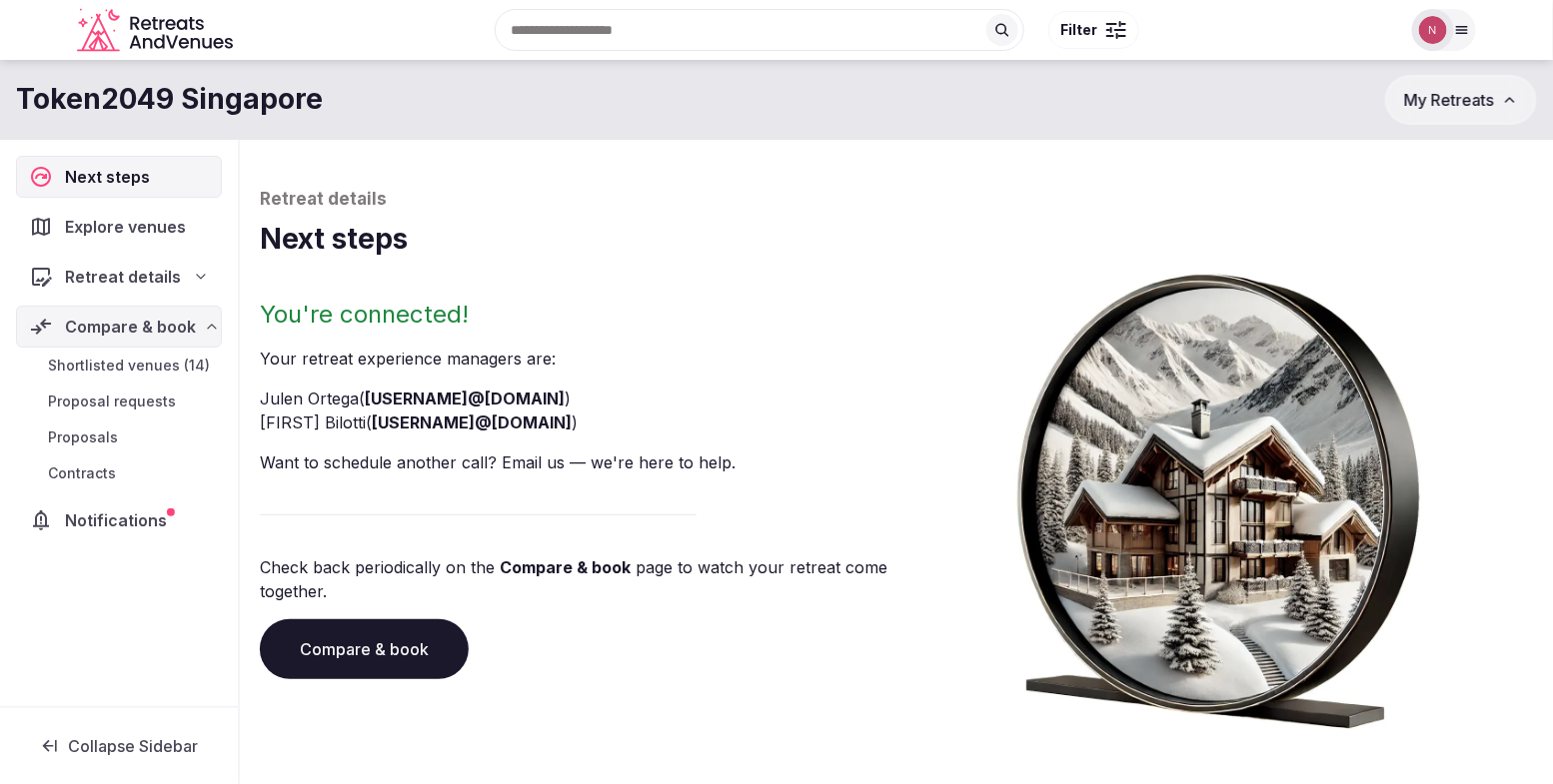 click on "Shortlisted venues (14)" at bounding box center (129, 366) 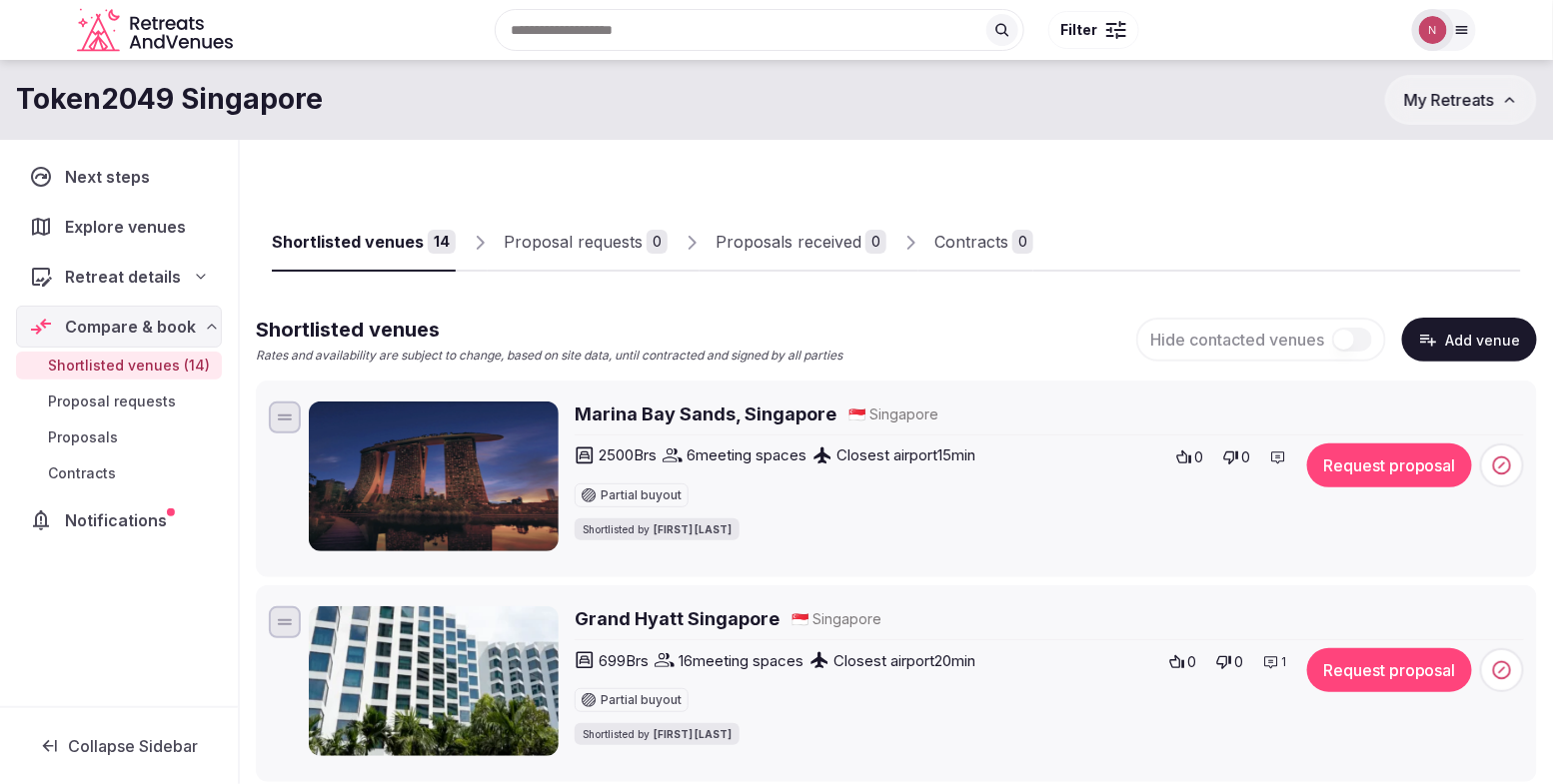 click on "Proposals received" at bounding box center [788, 242] 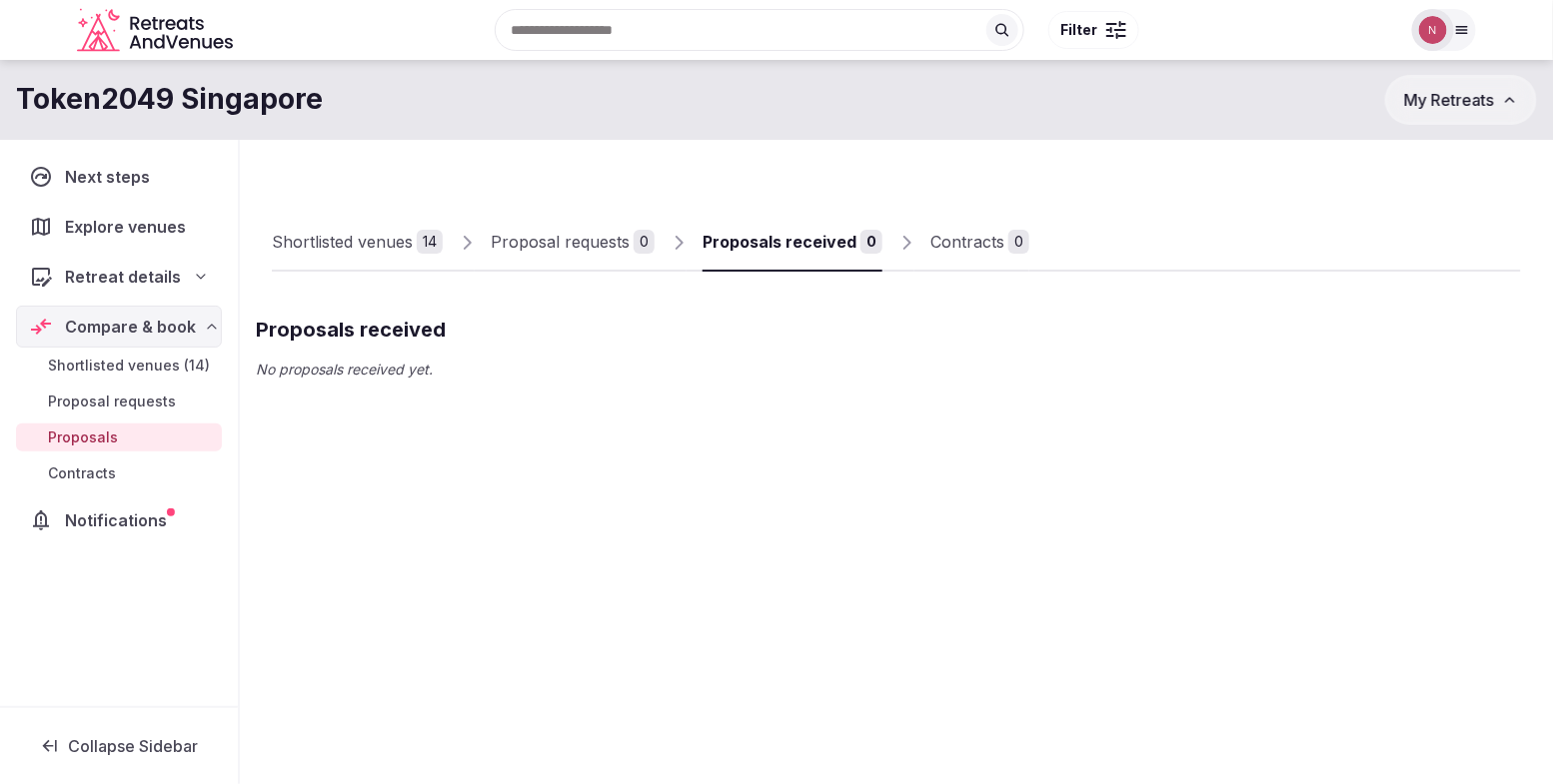 click on "Shortlisted venues" at bounding box center [342, 242] 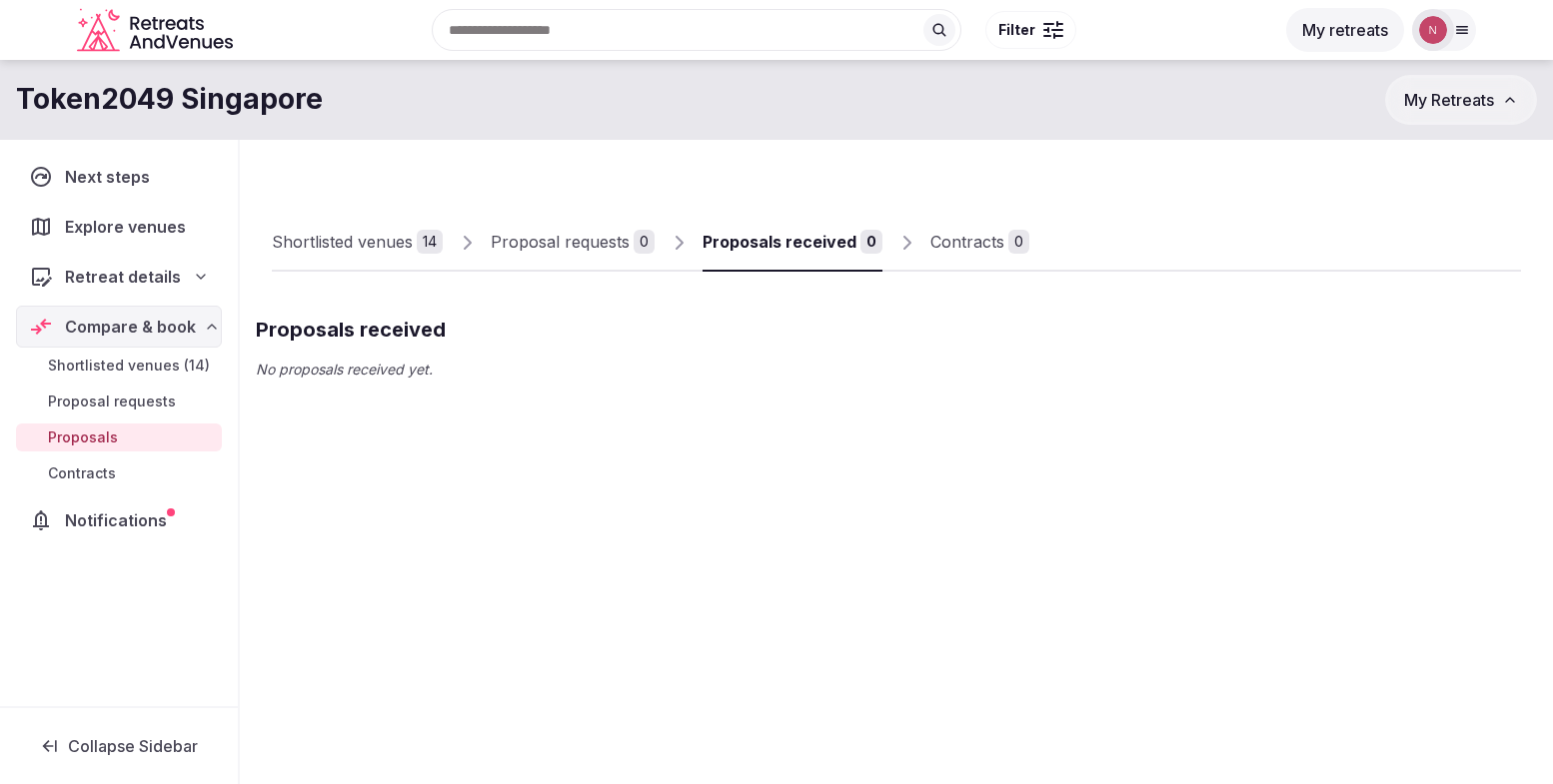 scroll, scrollTop: 0, scrollLeft: 0, axis: both 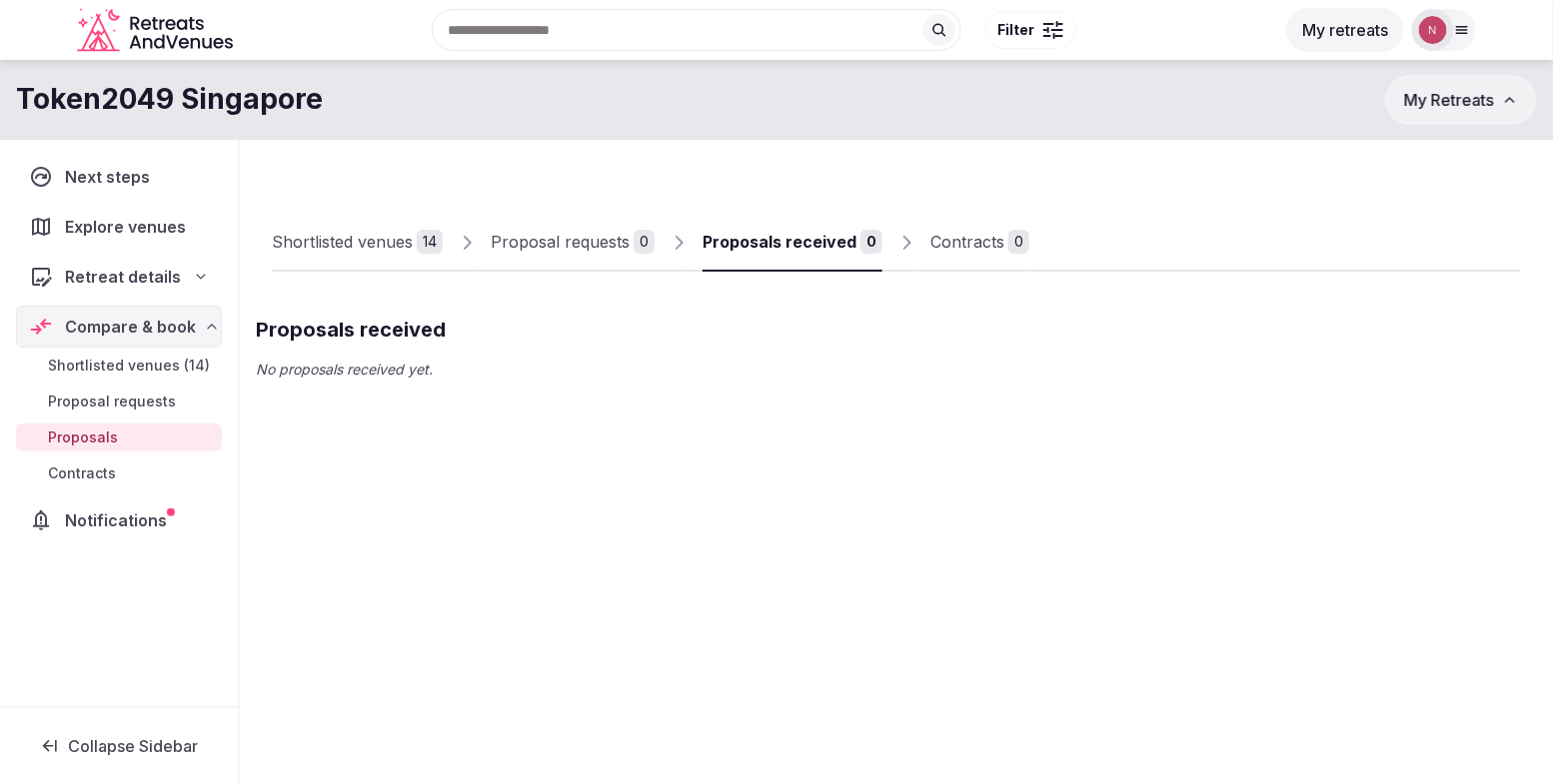 click on "Proposal requests" at bounding box center [112, 401] 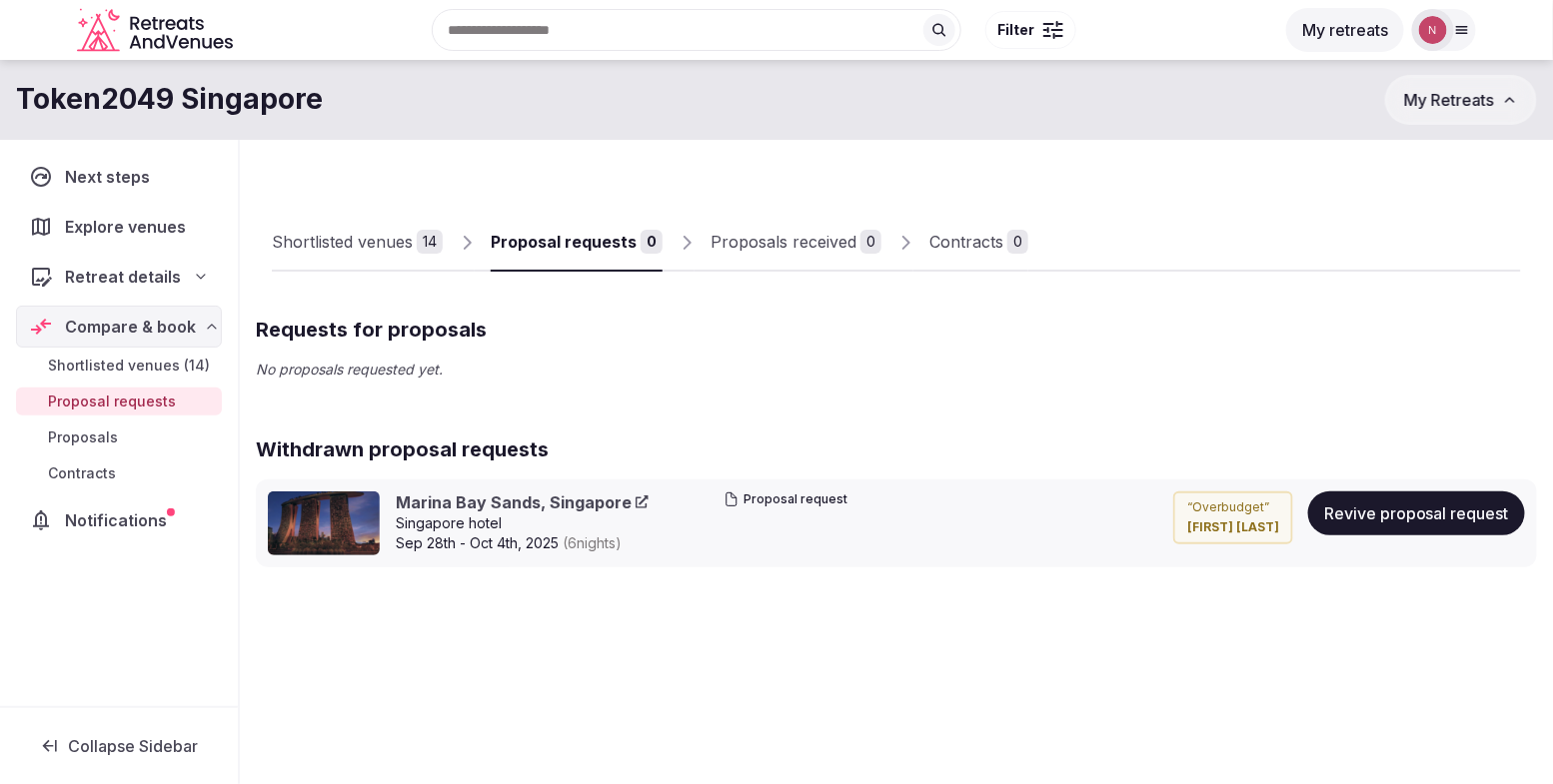 click on "Notifications" at bounding box center (120, 520) 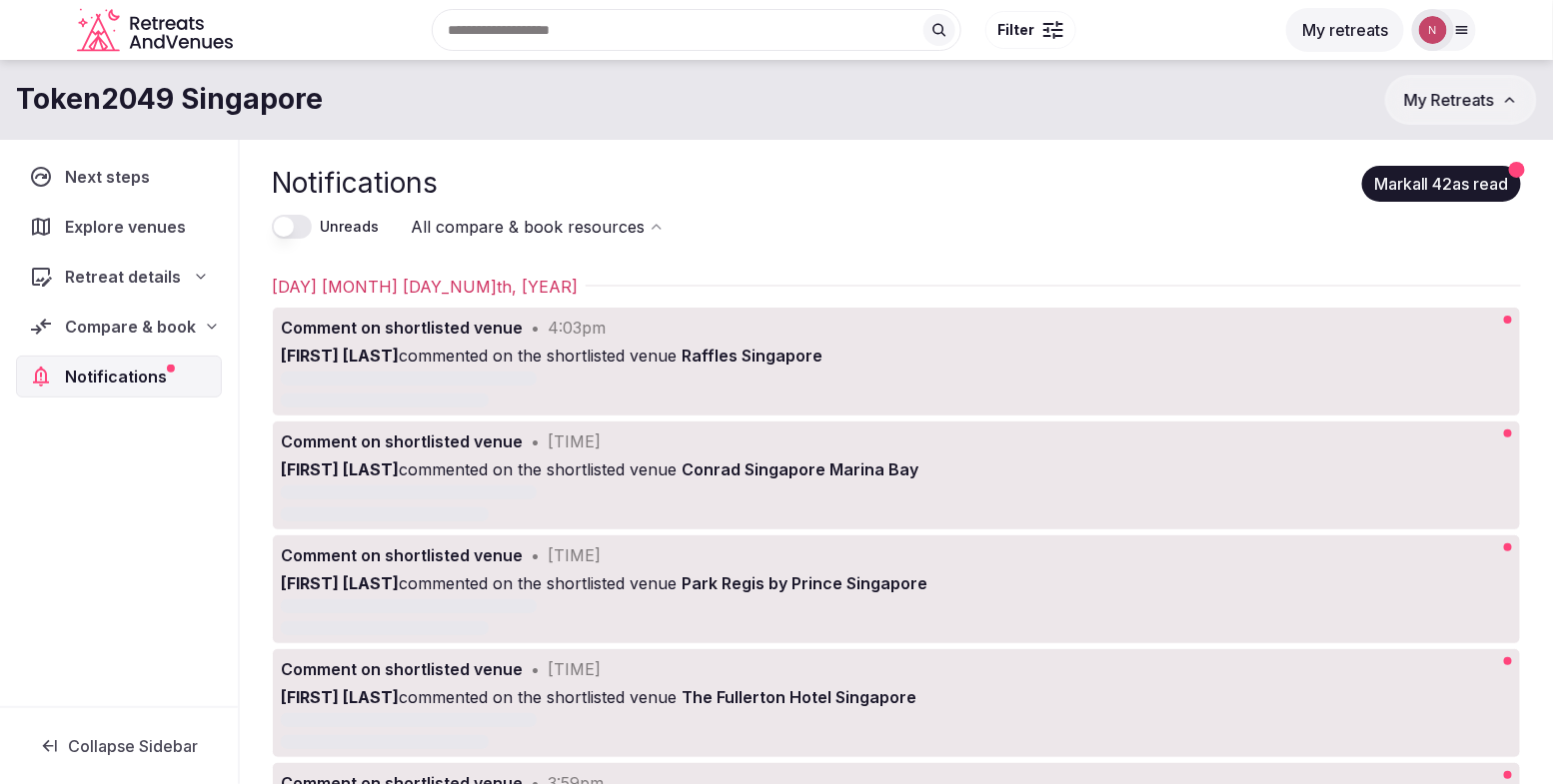 click at bounding box center (831, 390) 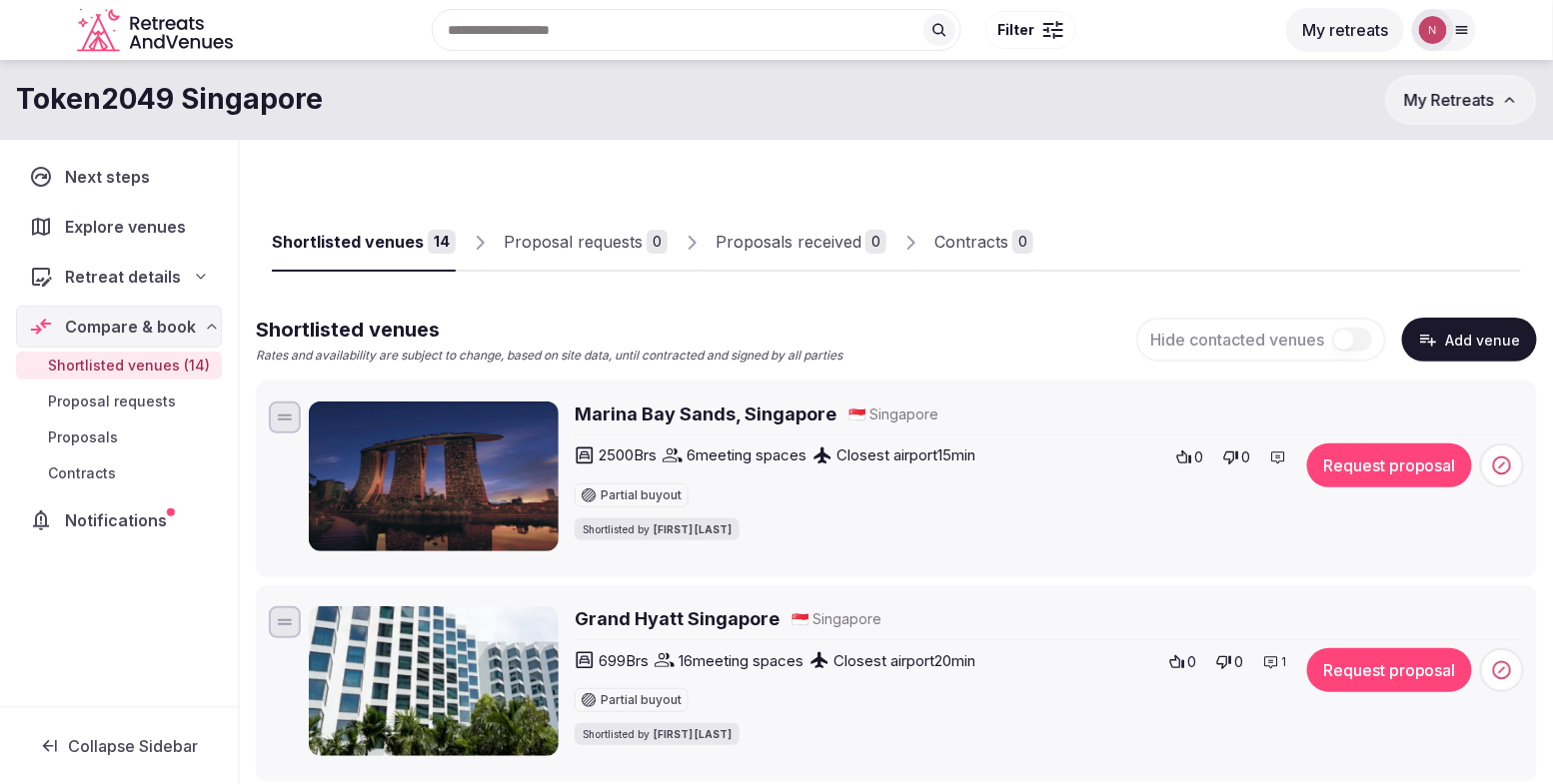 click 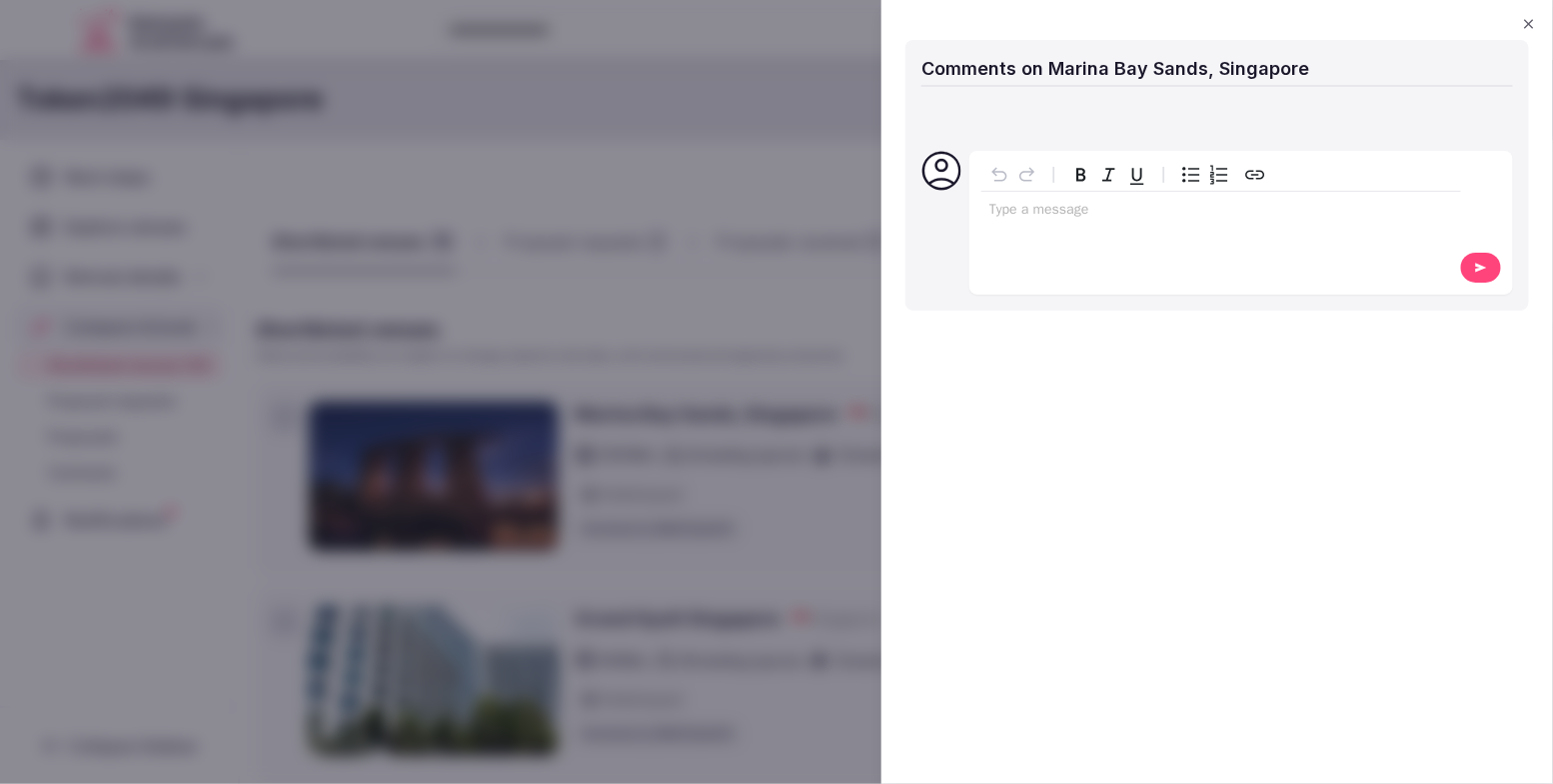 click 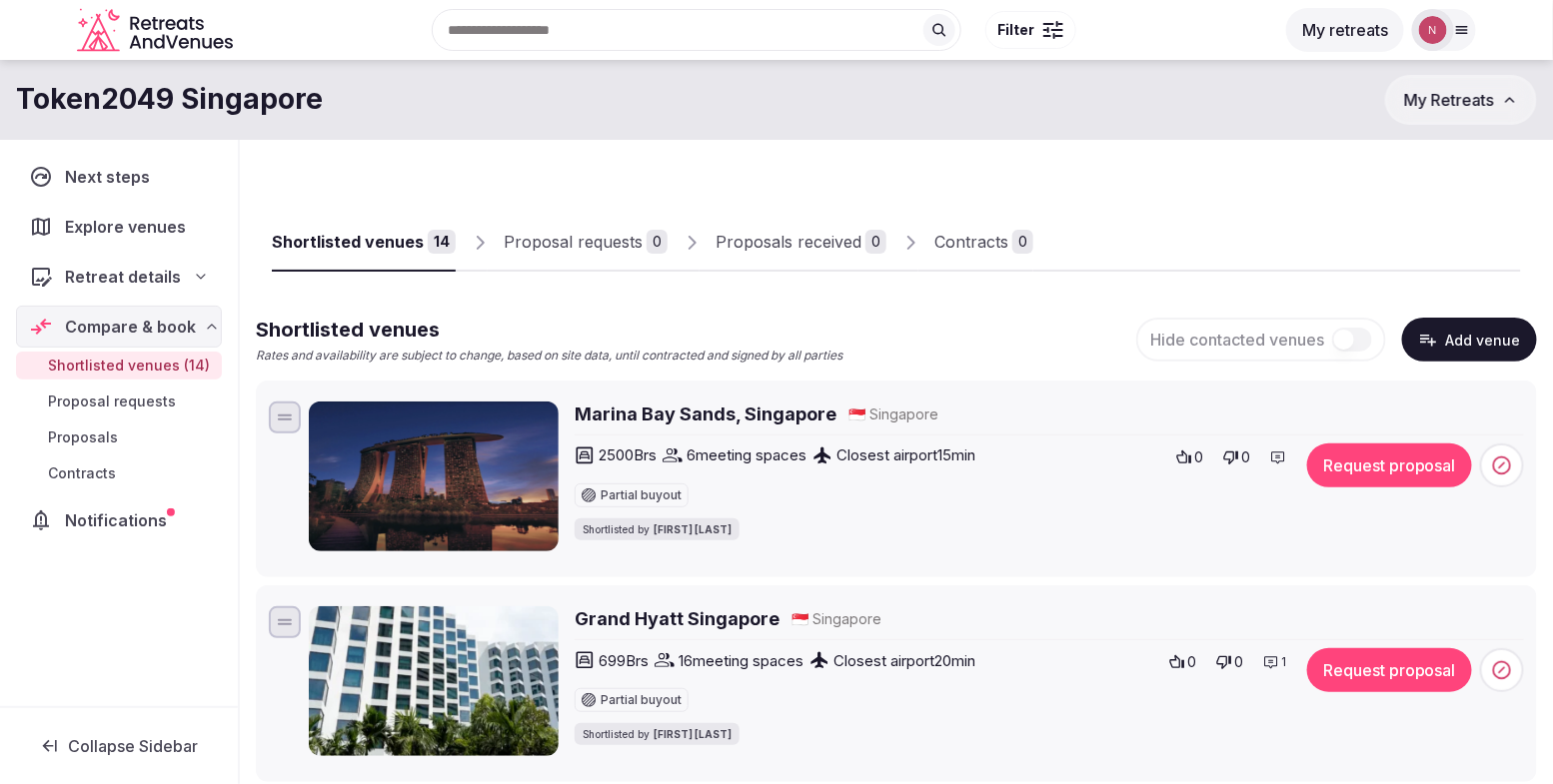click on "Proposal requests" at bounding box center [573, 242] 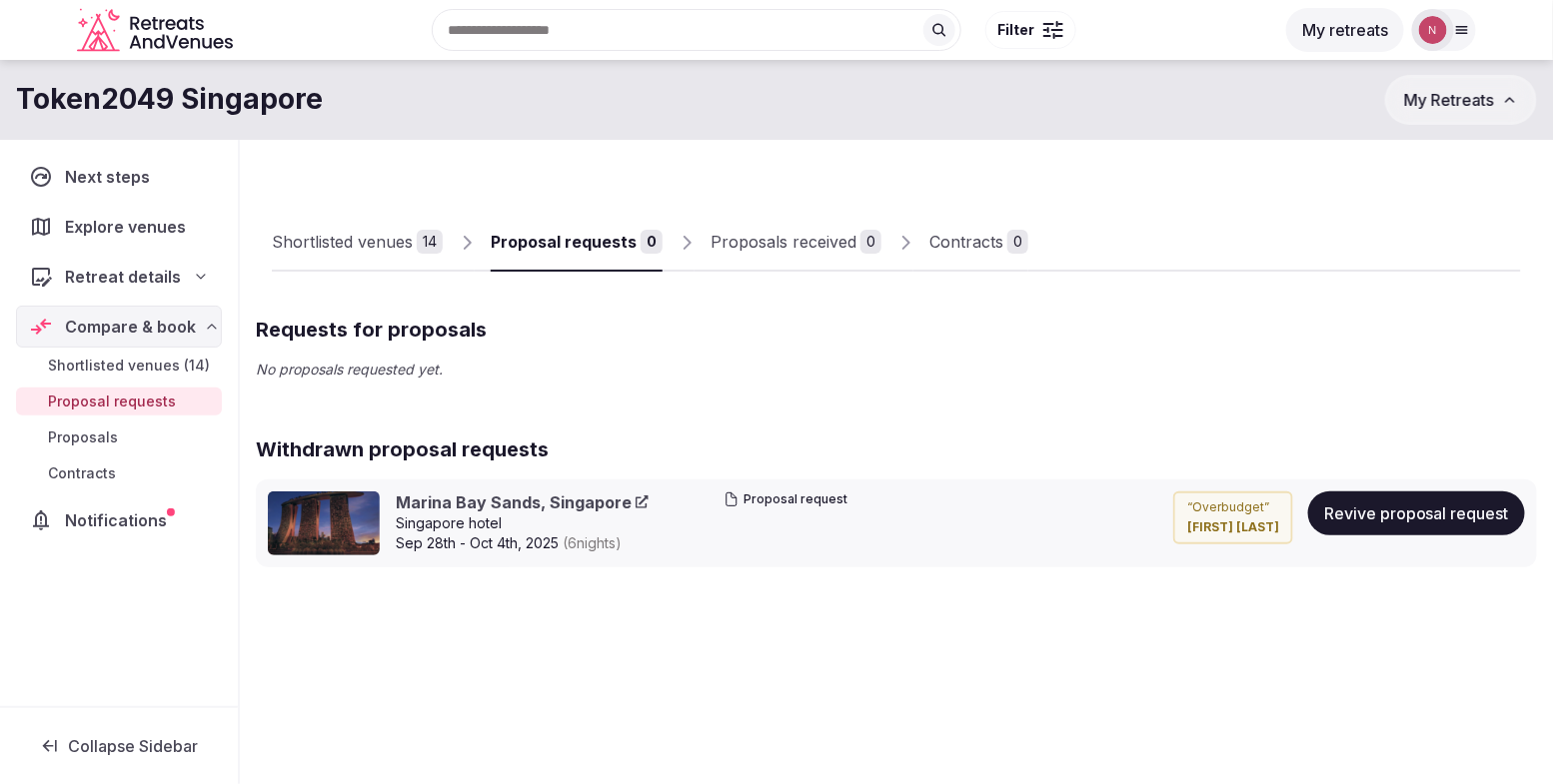 click on "Retreat details" at bounding box center (123, 277) 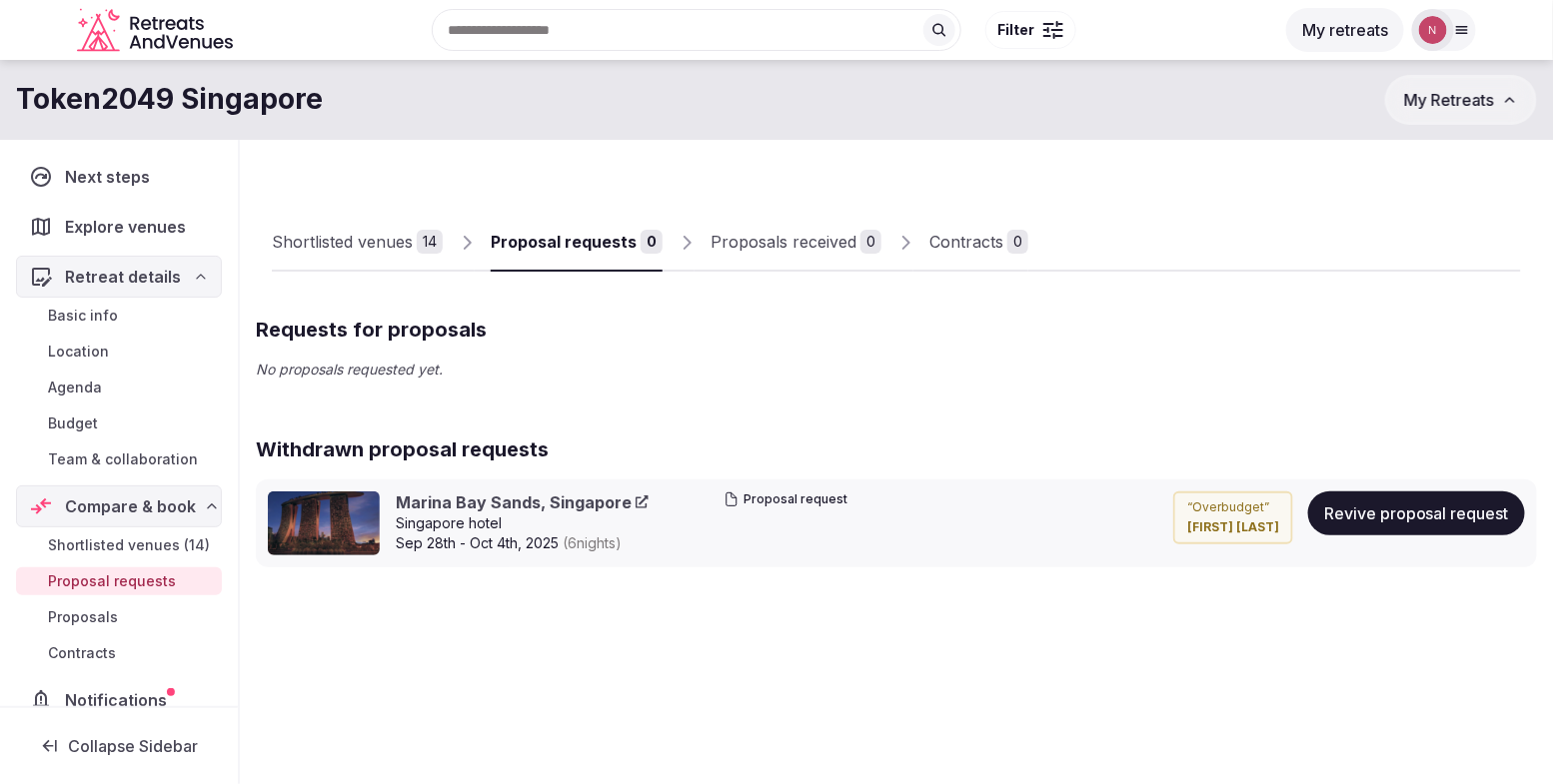click on "Shortlisted venues (14)" at bounding box center (129, 545) 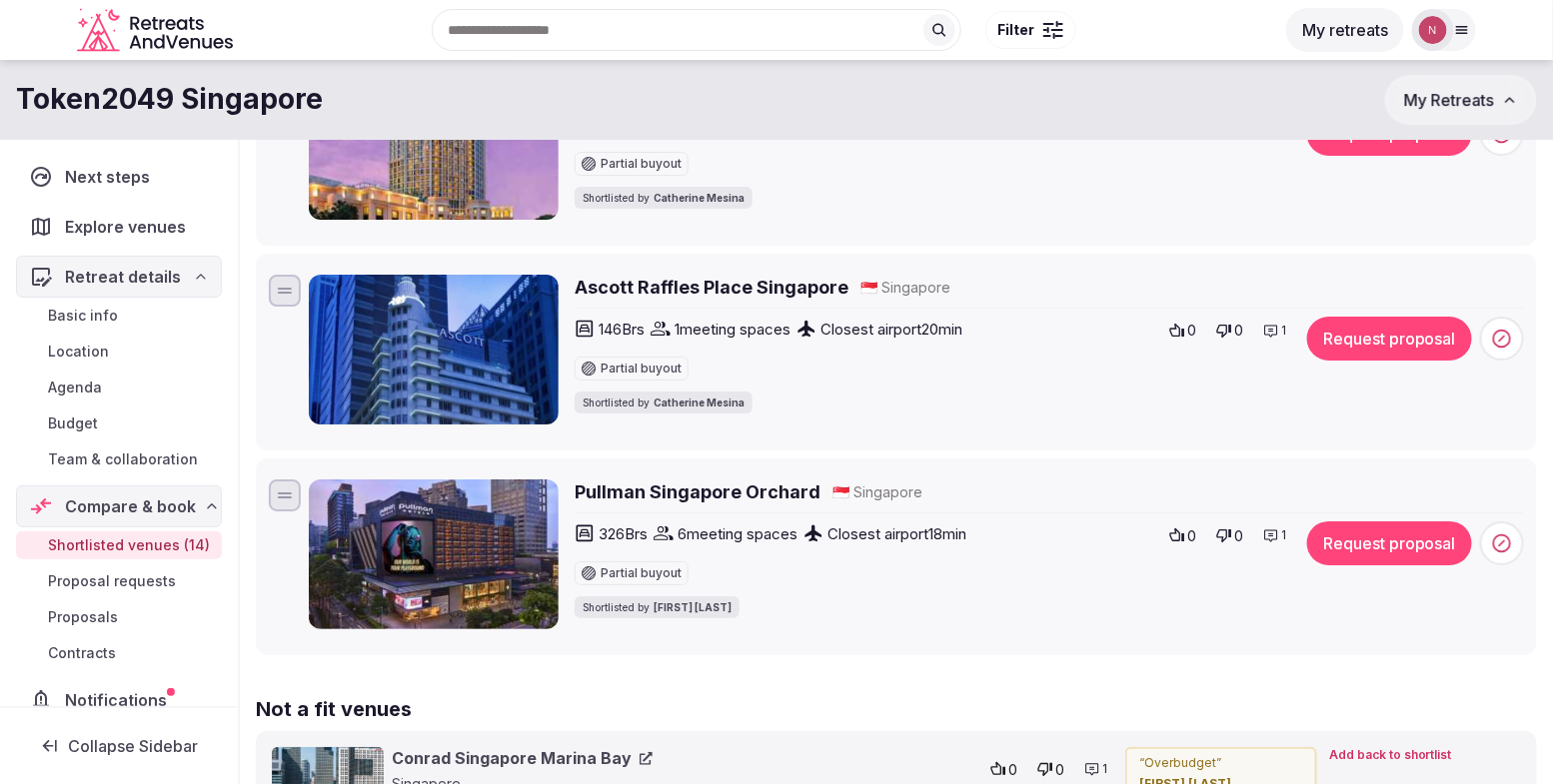 scroll, scrollTop: 2578, scrollLeft: 0, axis: vertical 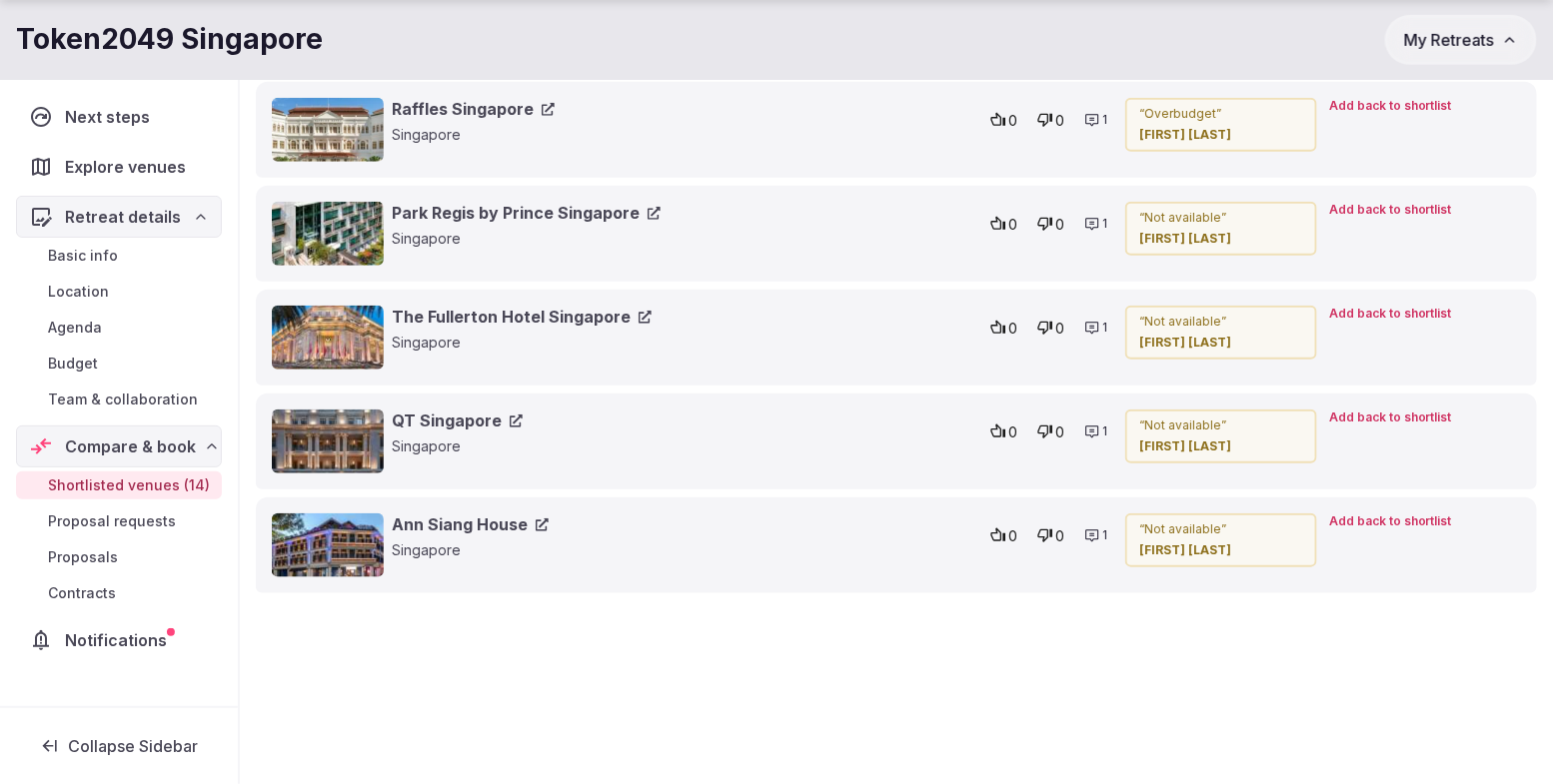 click on "Proposals" at bounding box center [83, 557] 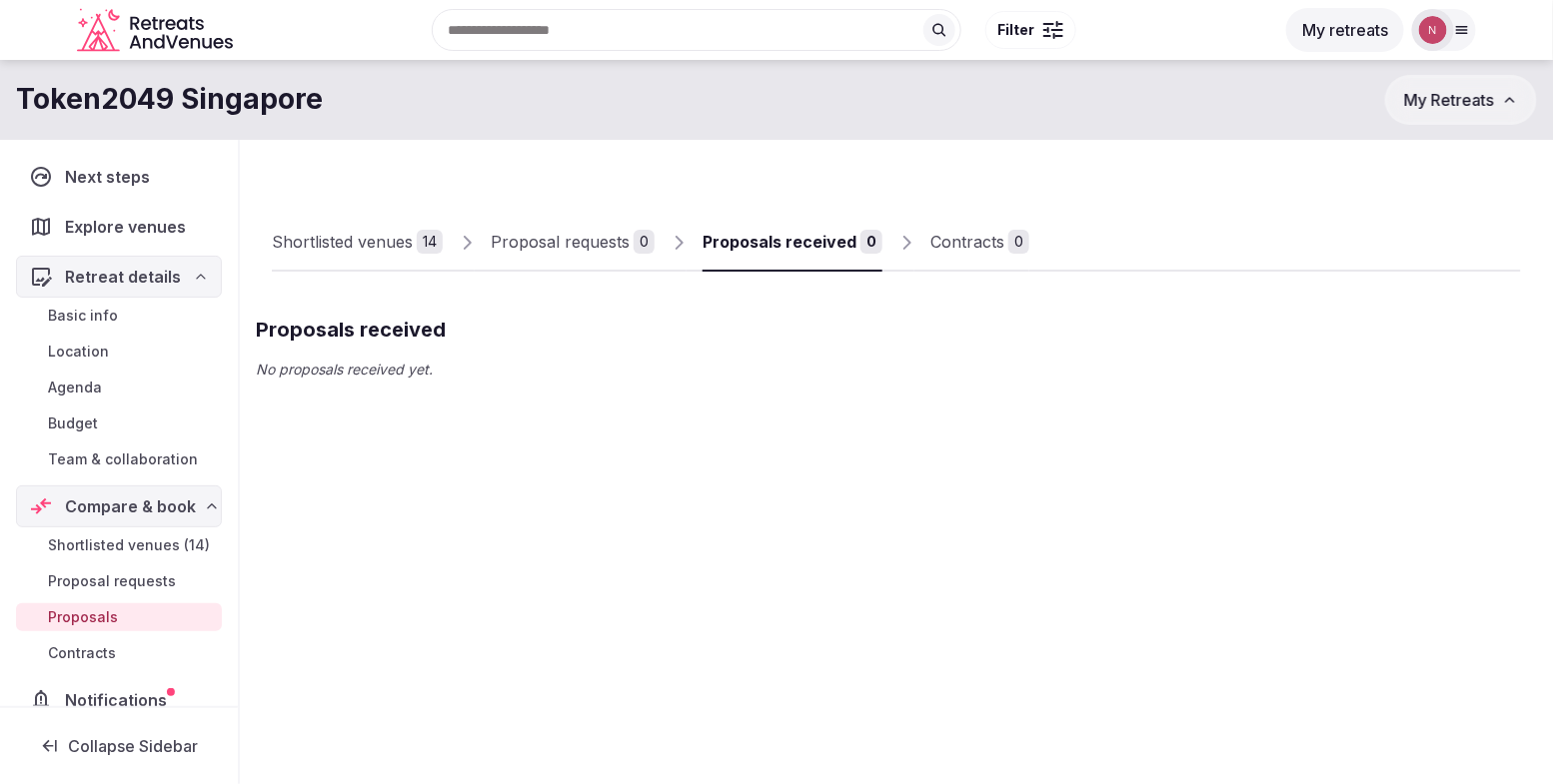 click on "Team & collaboration" at bounding box center [119, 459] 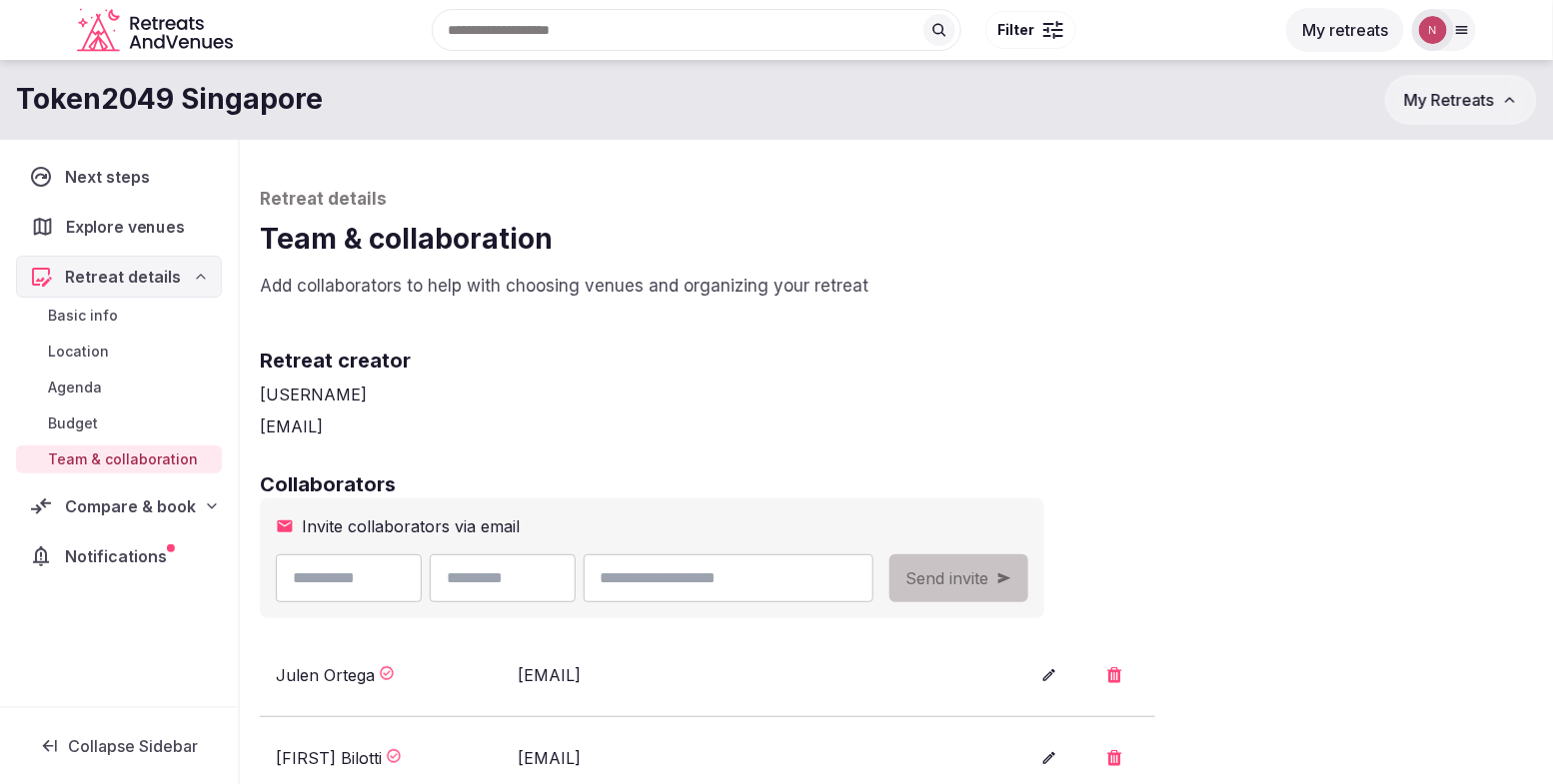 click on "Explore venues" at bounding box center [129, 227] 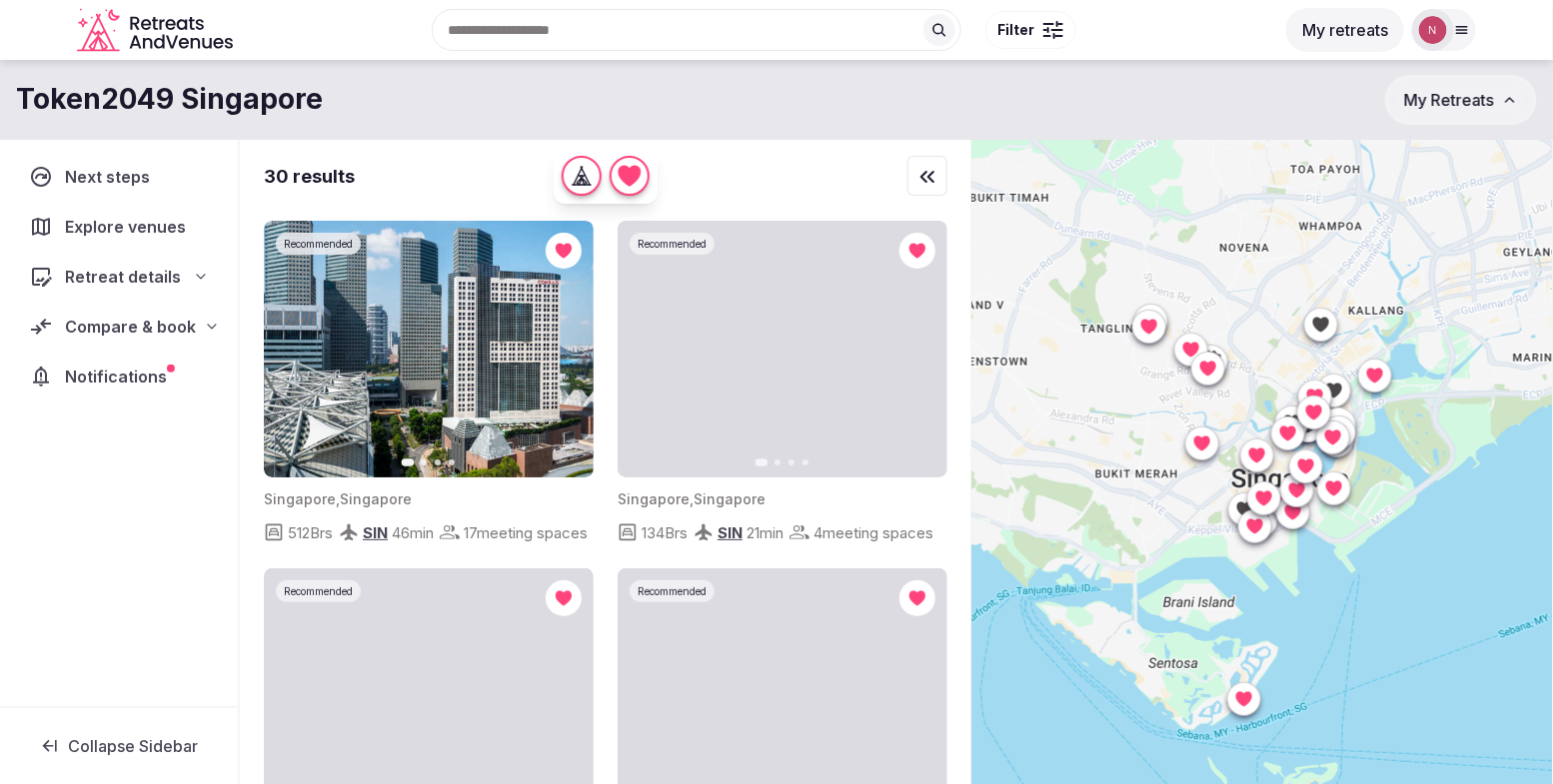 scroll, scrollTop: 50, scrollLeft: 0, axis: vertical 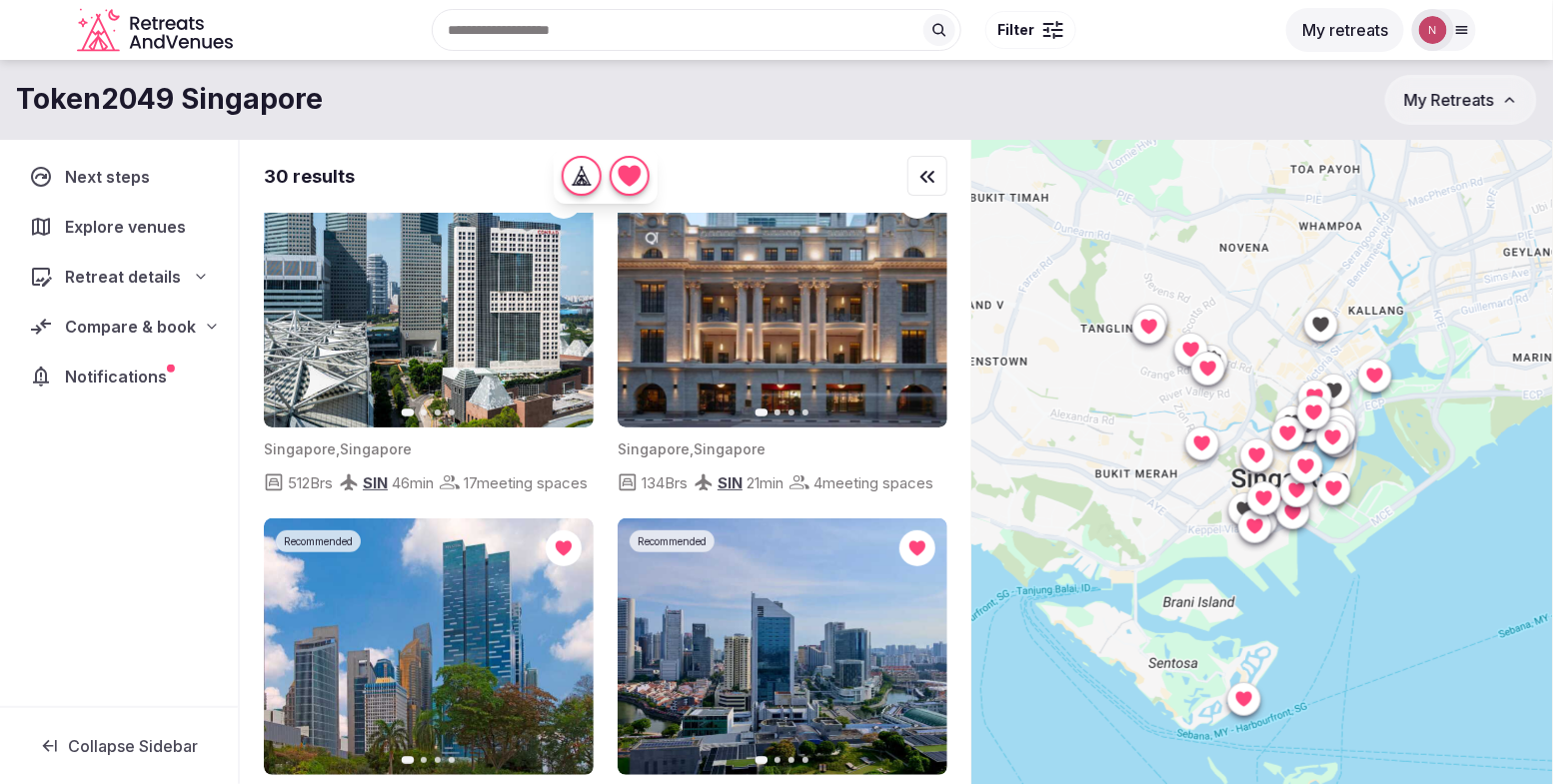 click at bounding box center (1306, 465) 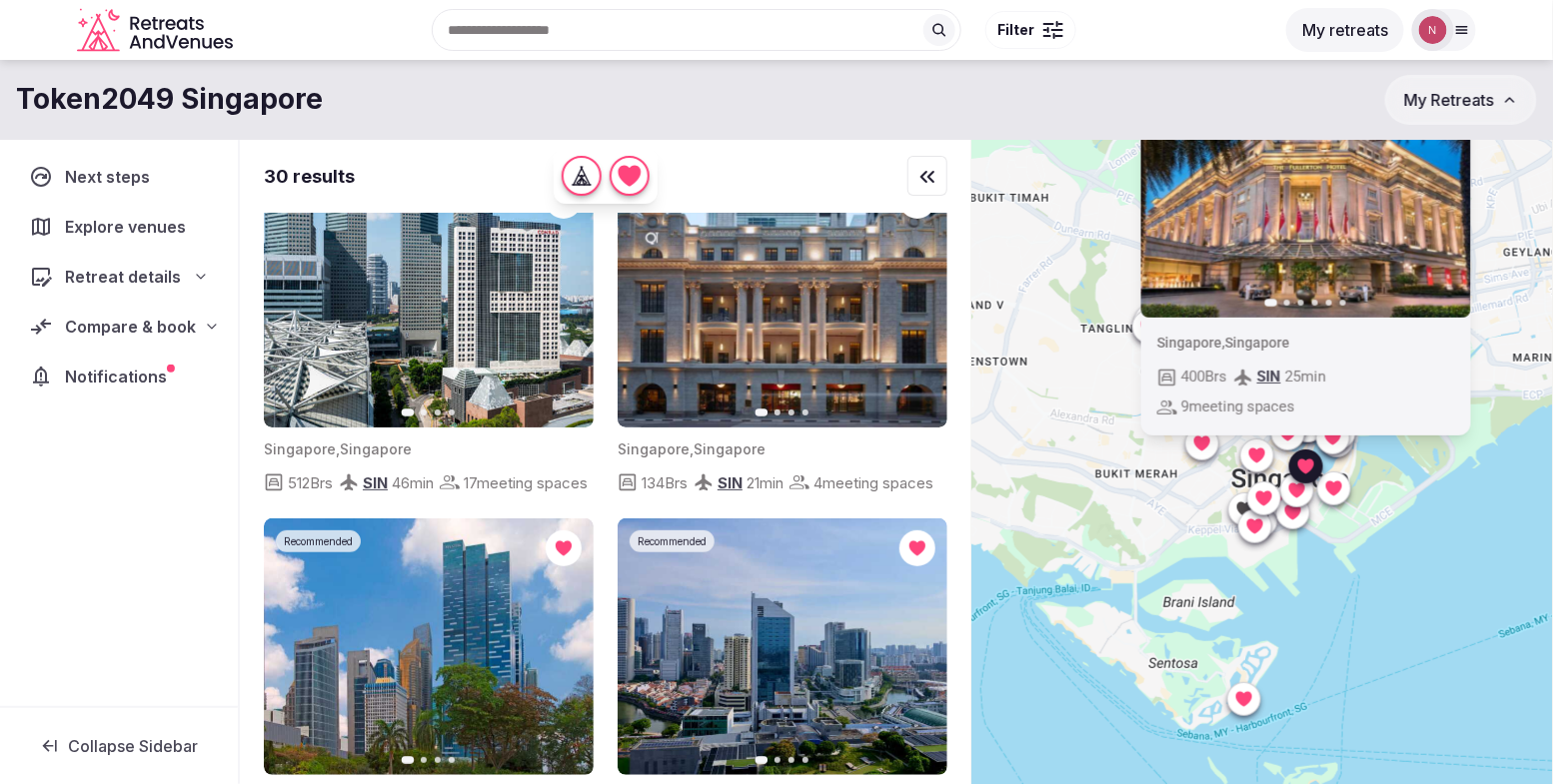 click 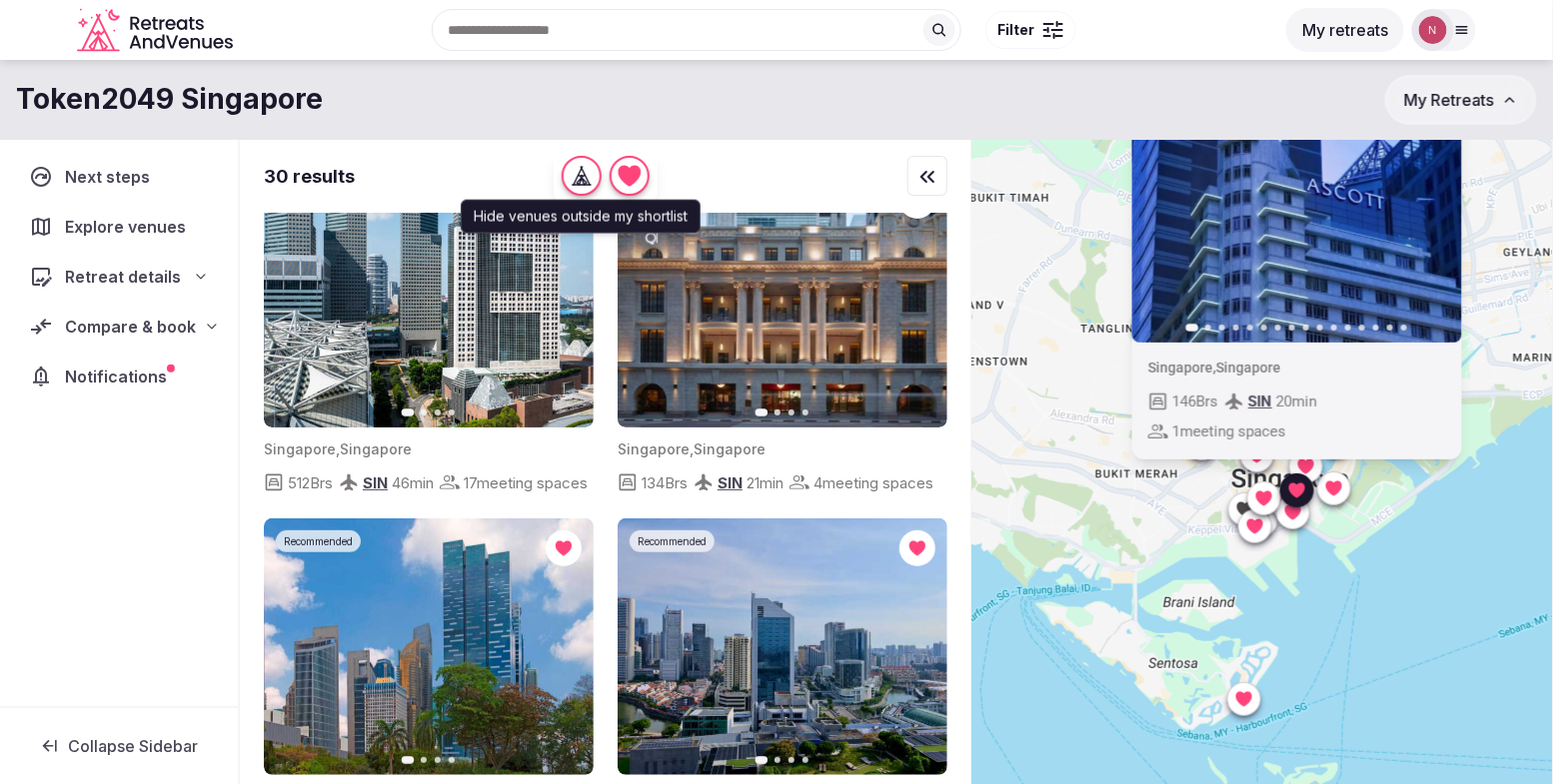 click 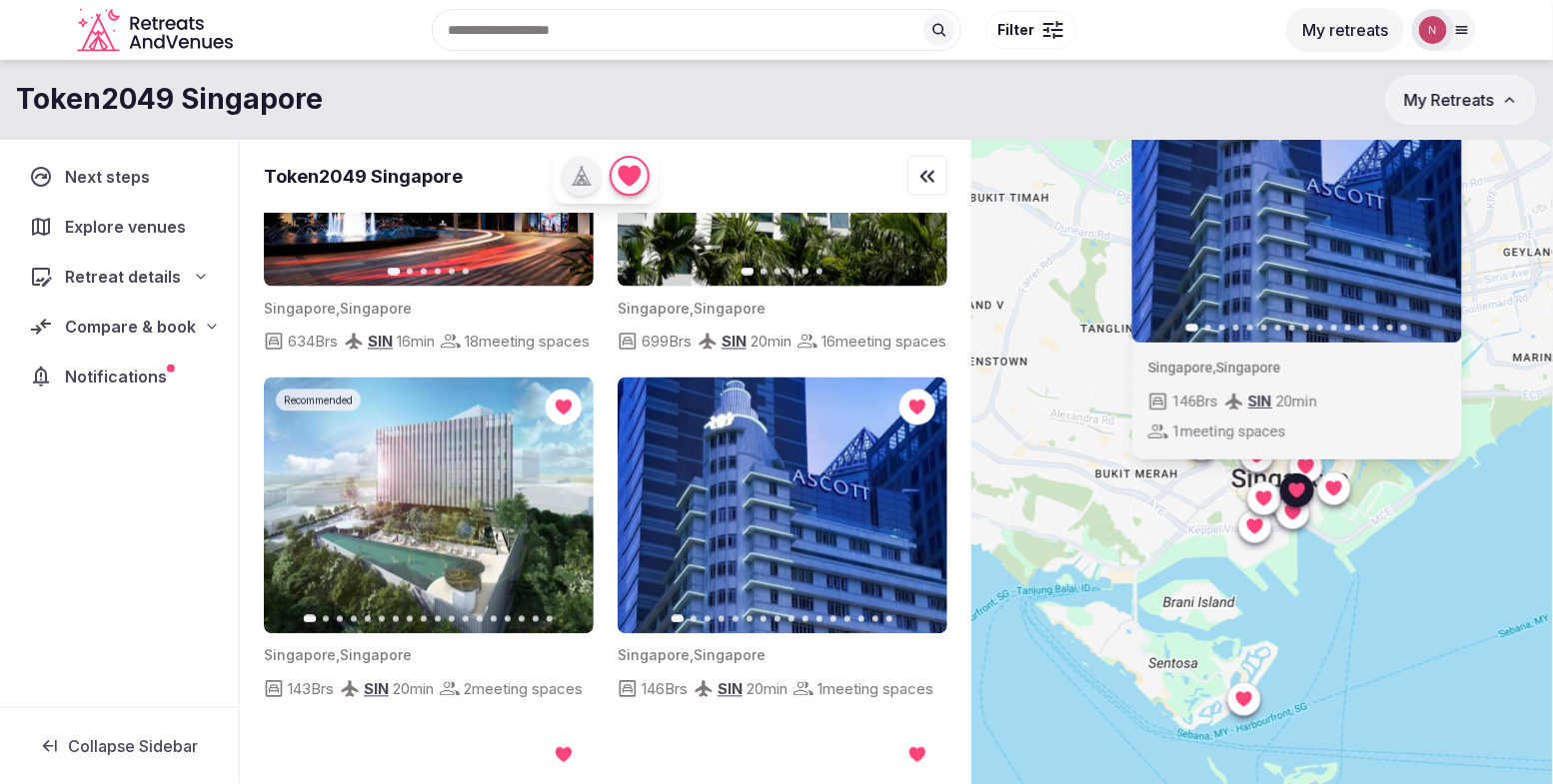 scroll, scrollTop: 1236, scrollLeft: 0, axis: vertical 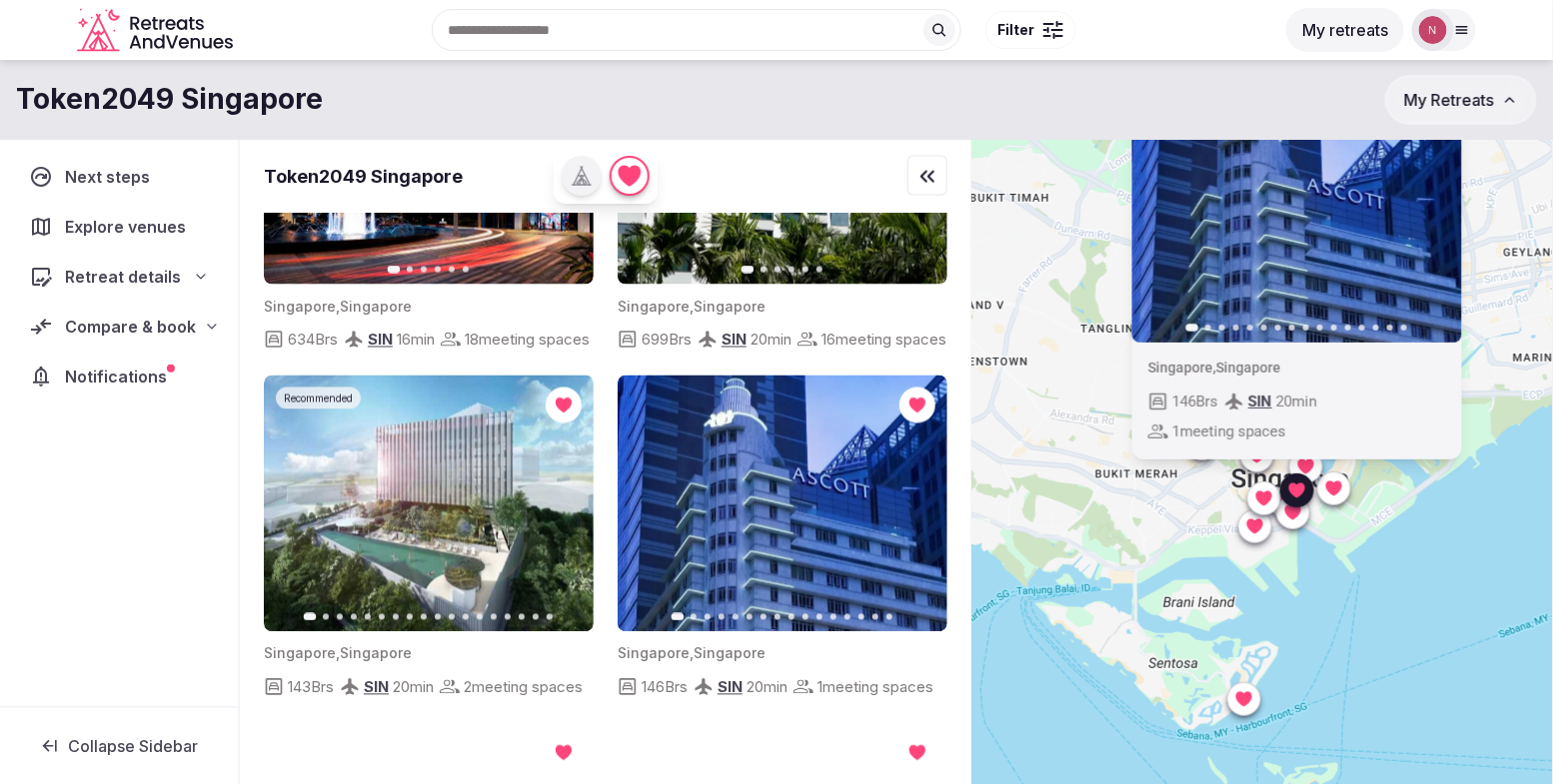 click on "My Retreats" at bounding box center (1461, 100) 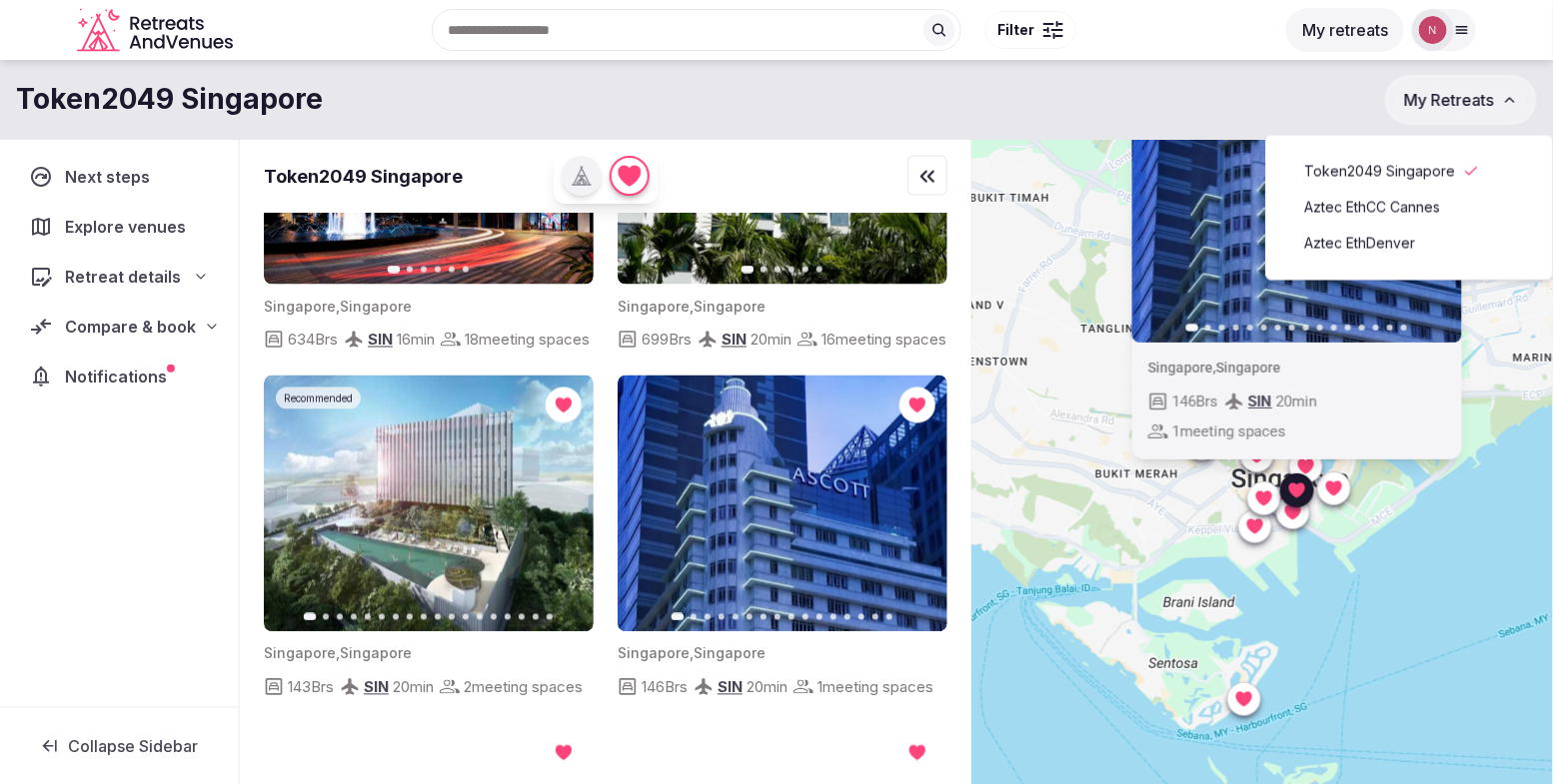 click on "Token2049 Singapore My Retreats" at bounding box center (776, 100) 